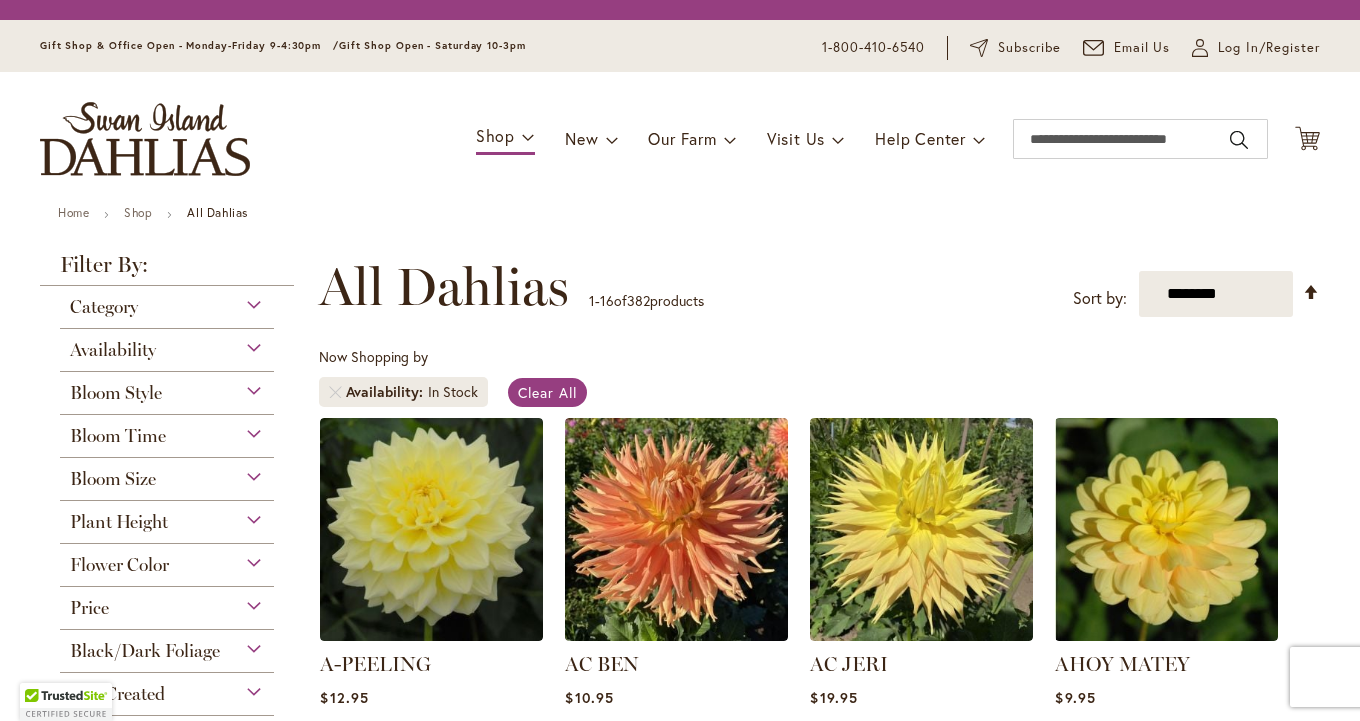 scroll, scrollTop: 0, scrollLeft: 0, axis: both 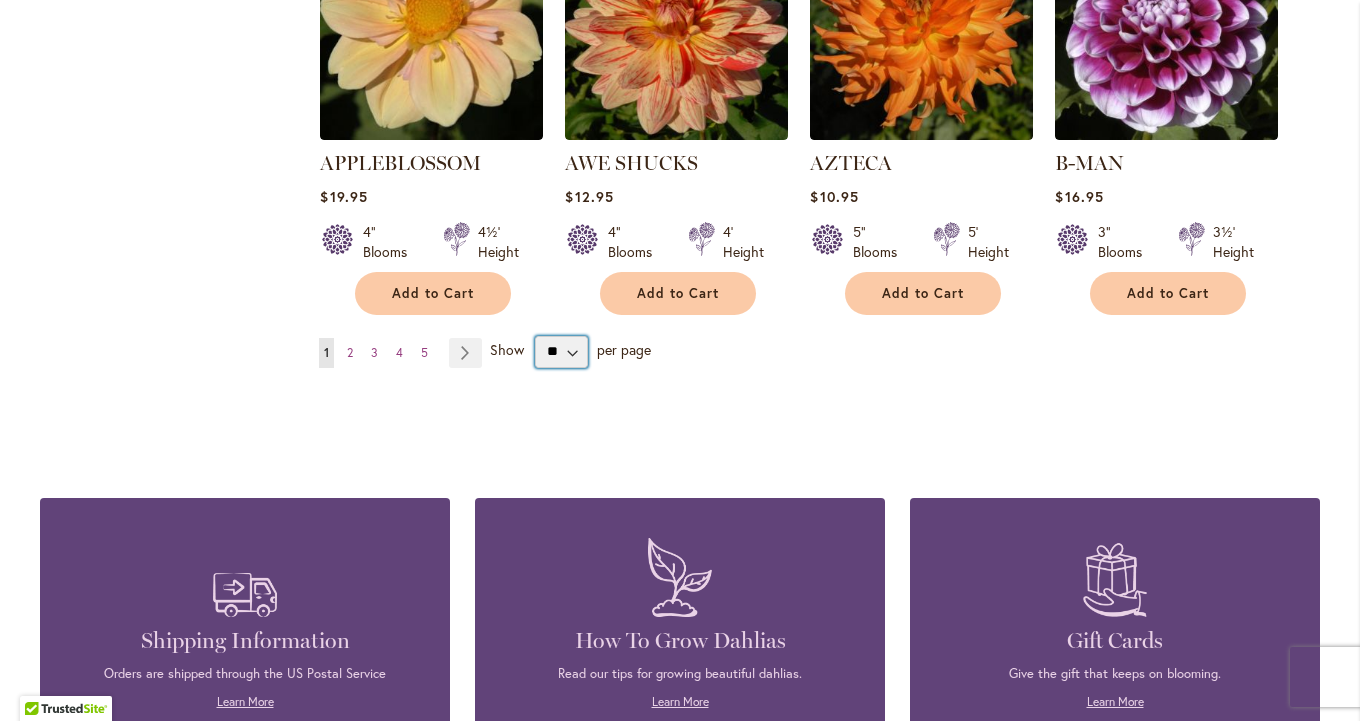 click on "**
**
**
**" at bounding box center (561, 352) 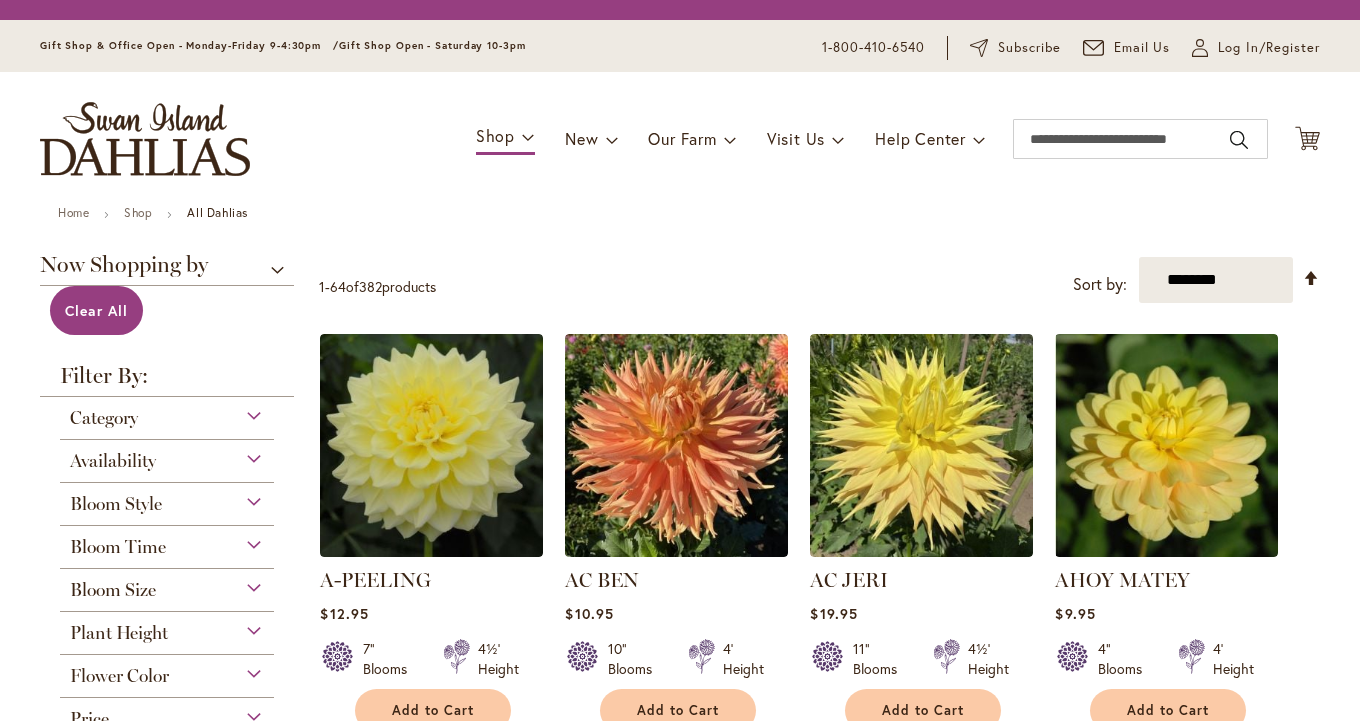 scroll, scrollTop: 0, scrollLeft: 0, axis: both 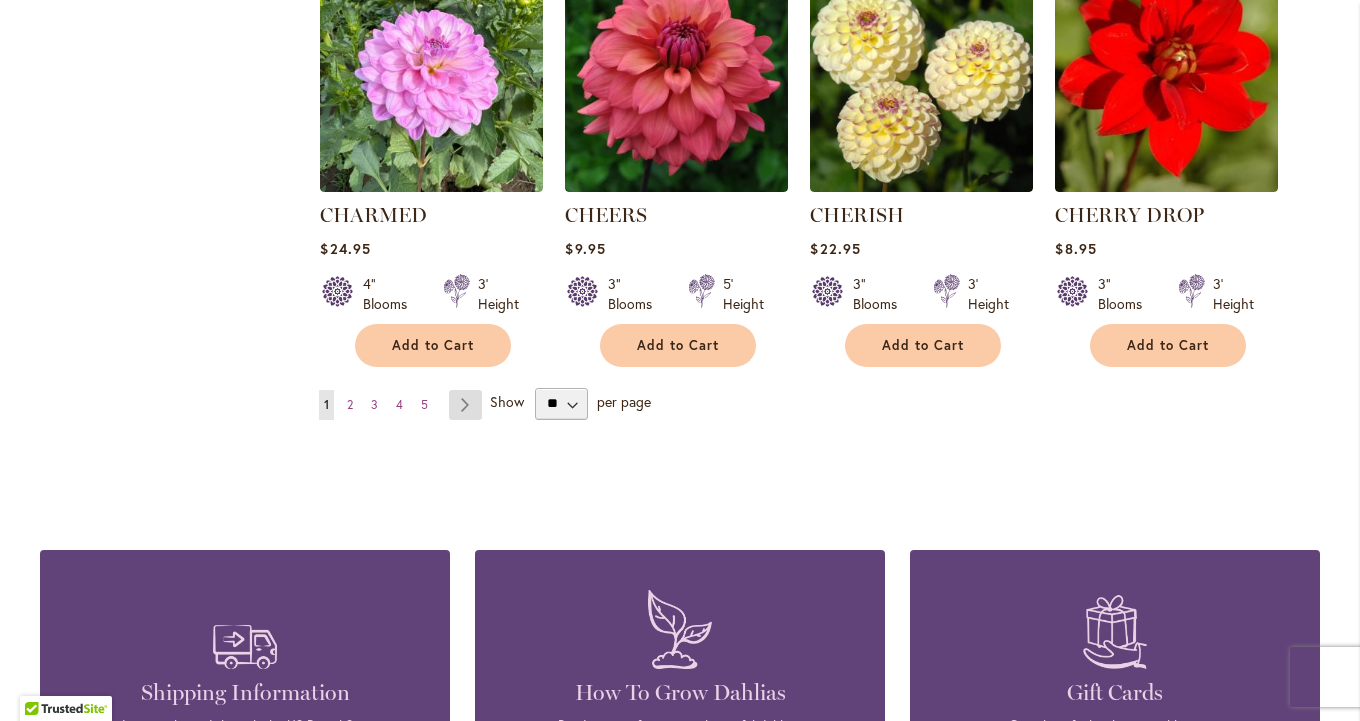 click on "Page
Next" at bounding box center (465, 405) 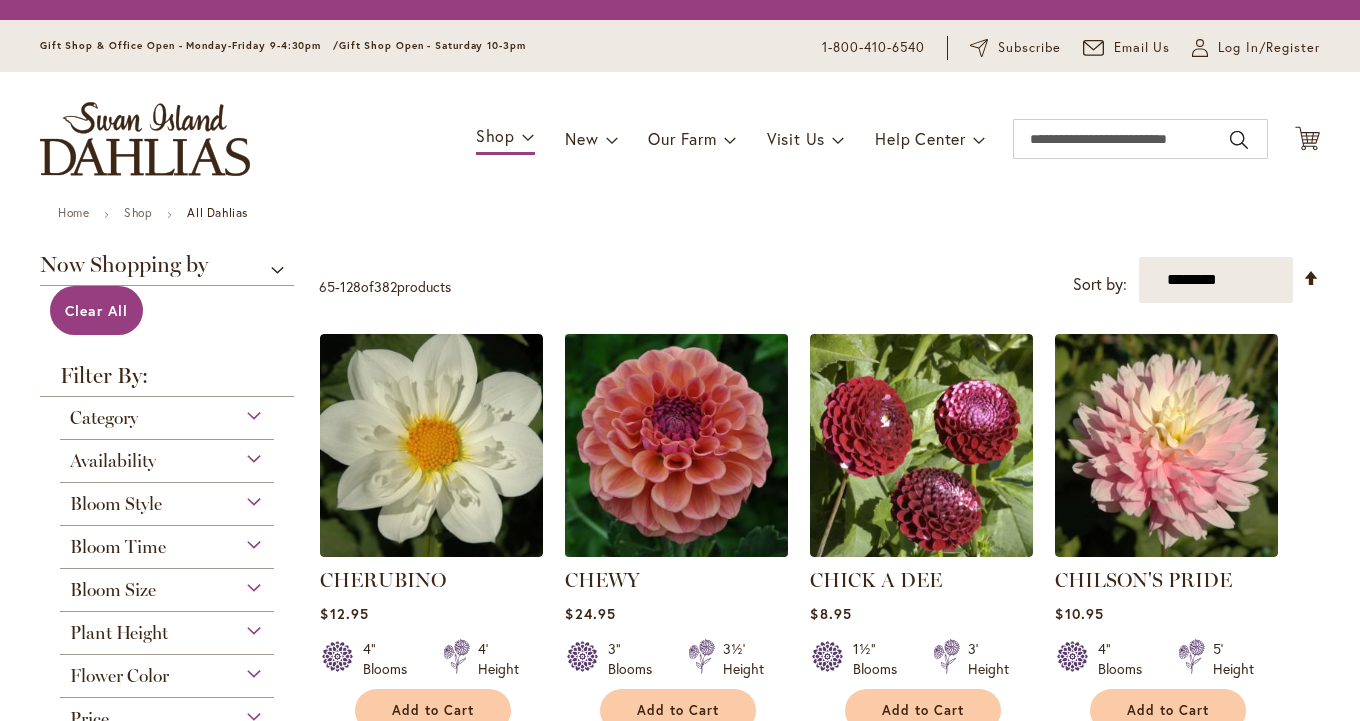 scroll, scrollTop: 0, scrollLeft: 0, axis: both 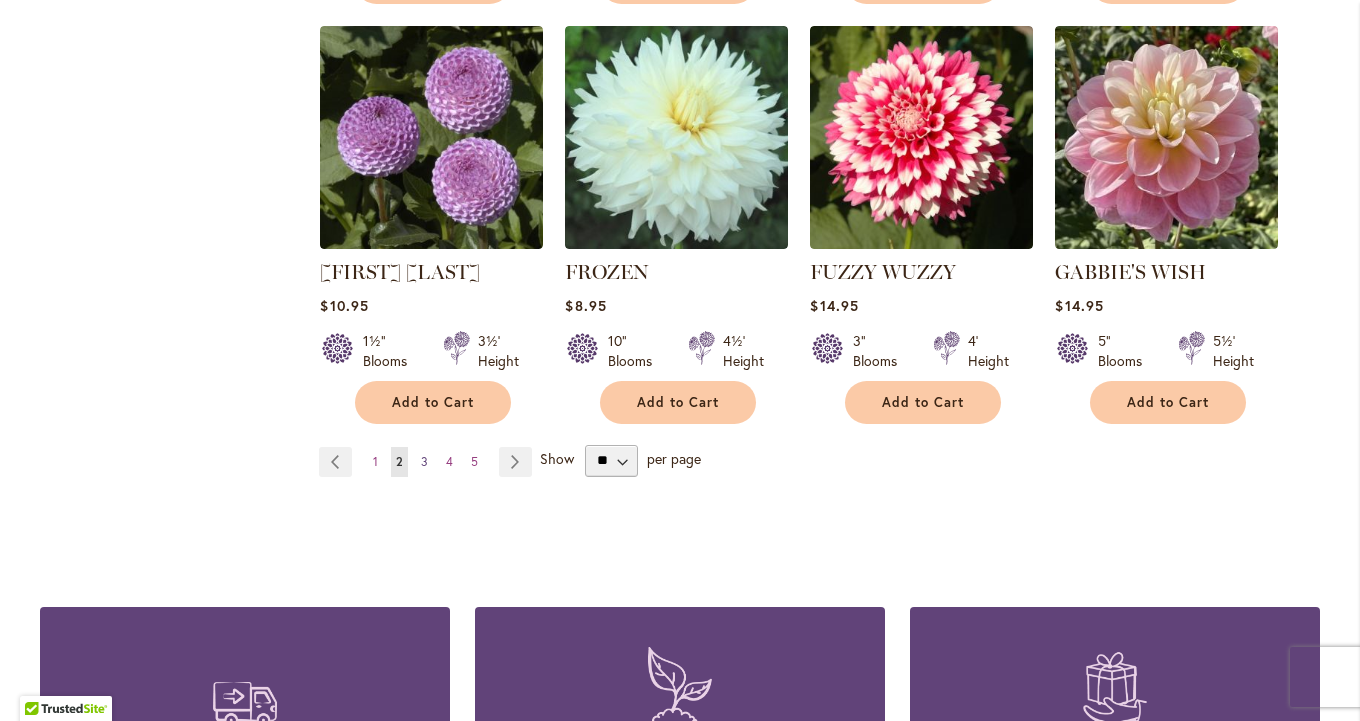 click on "3" at bounding box center [424, 461] 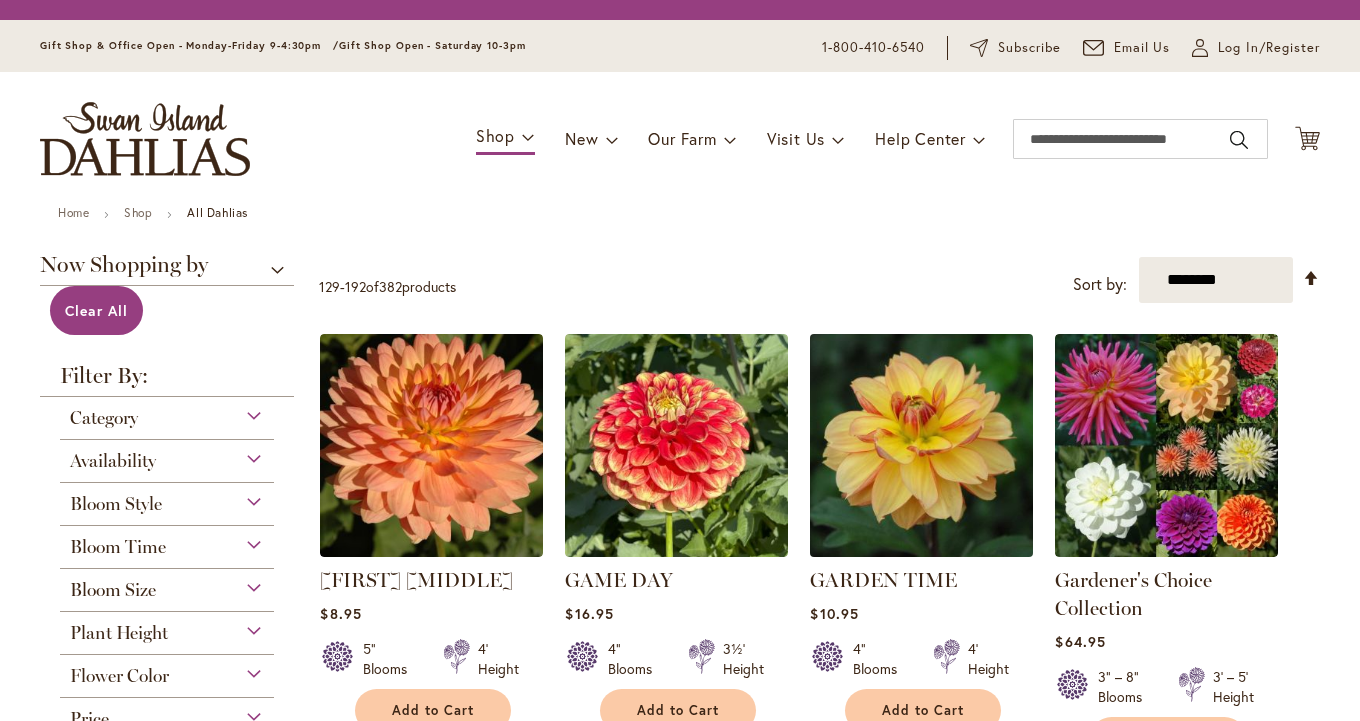scroll, scrollTop: 0, scrollLeft: 0, axis: both 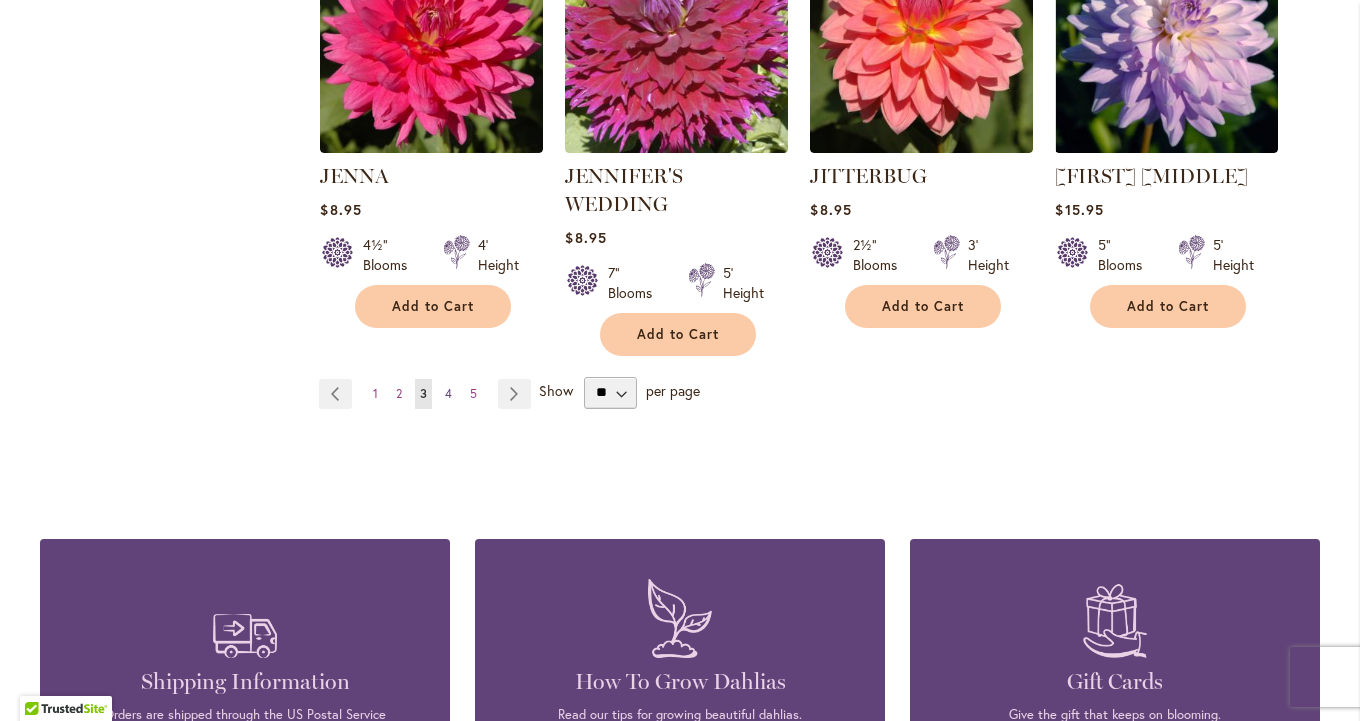 click on "4" at bounding box center (448, 393) 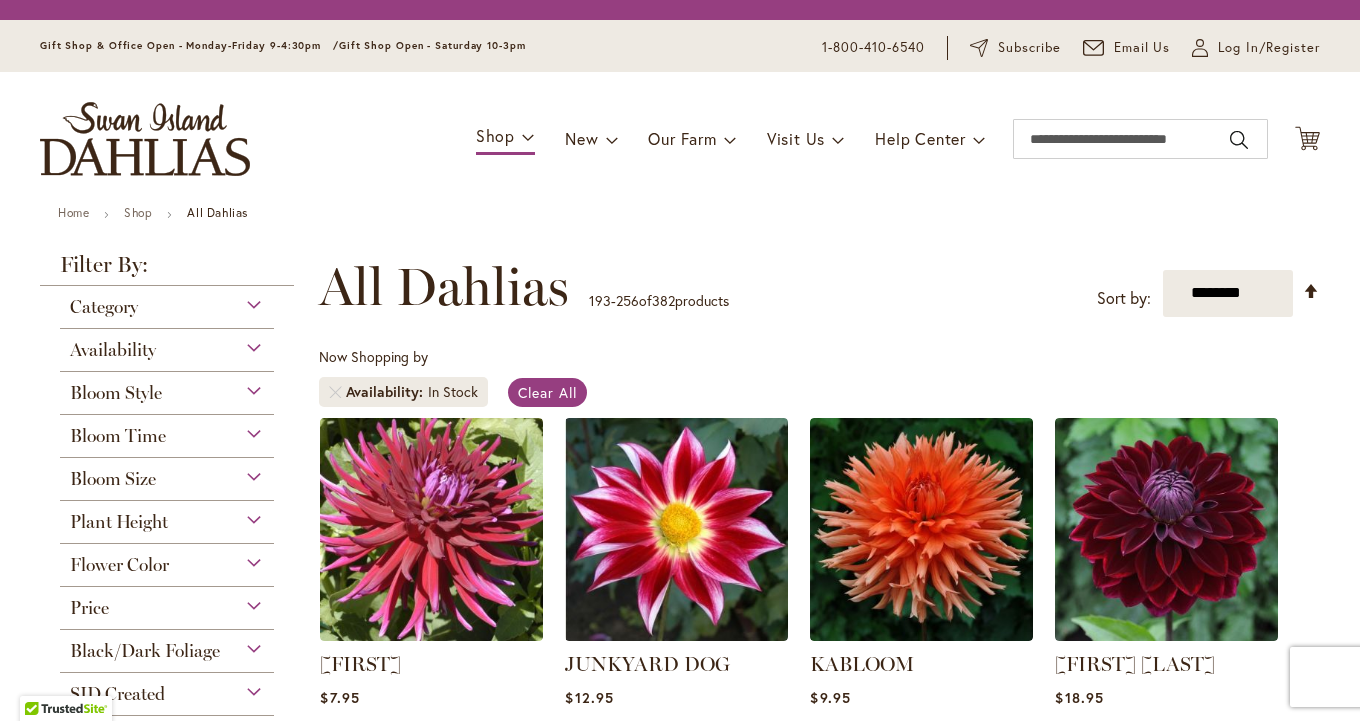 scroll, scrollTop: 0, scrollLeft: 0, axis: both 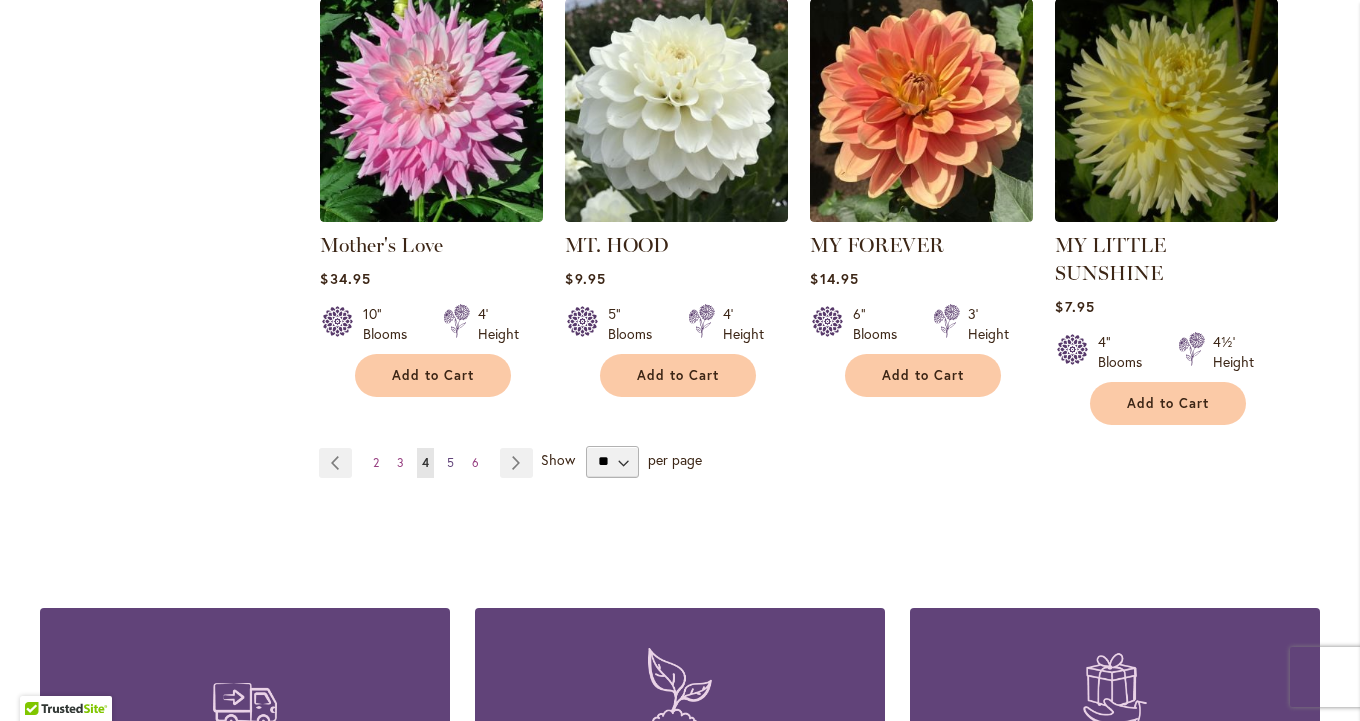 click on "5" at bounding box center (450, 462) 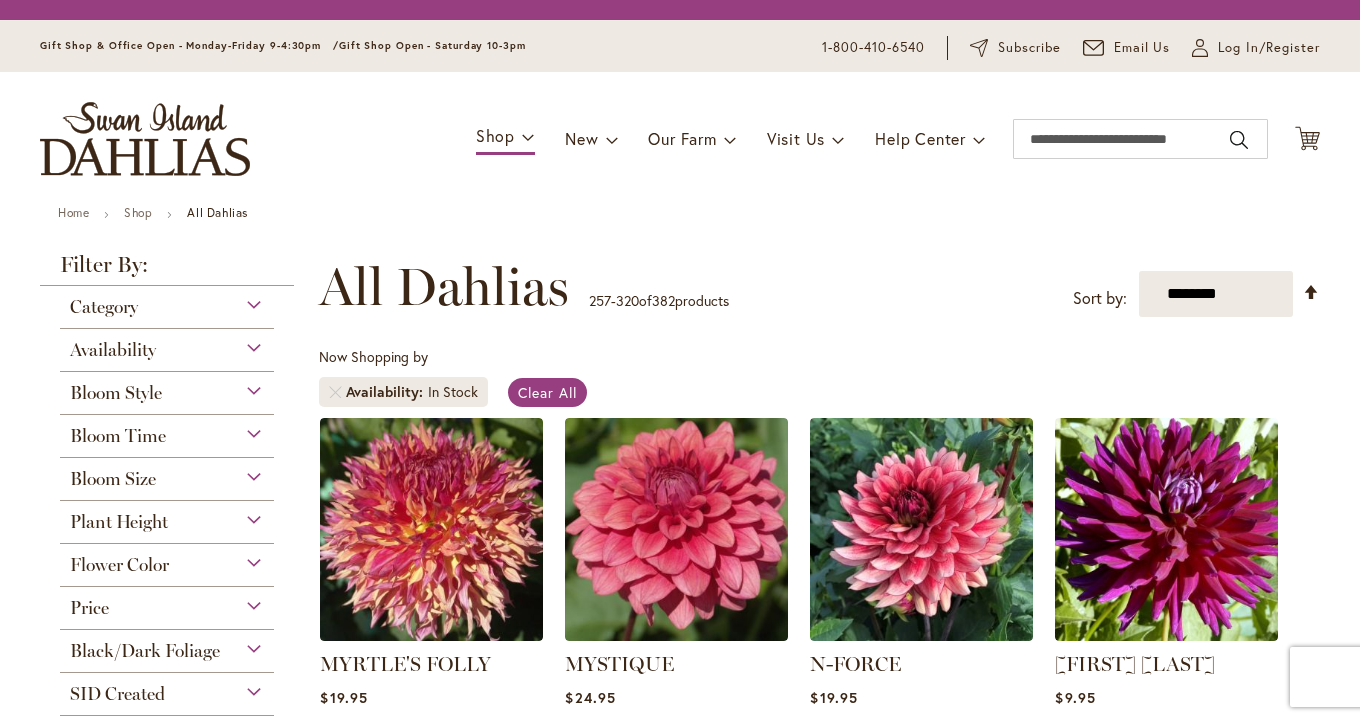 scroll, scrollTop: 0, scrollLeft: 0, axis: both 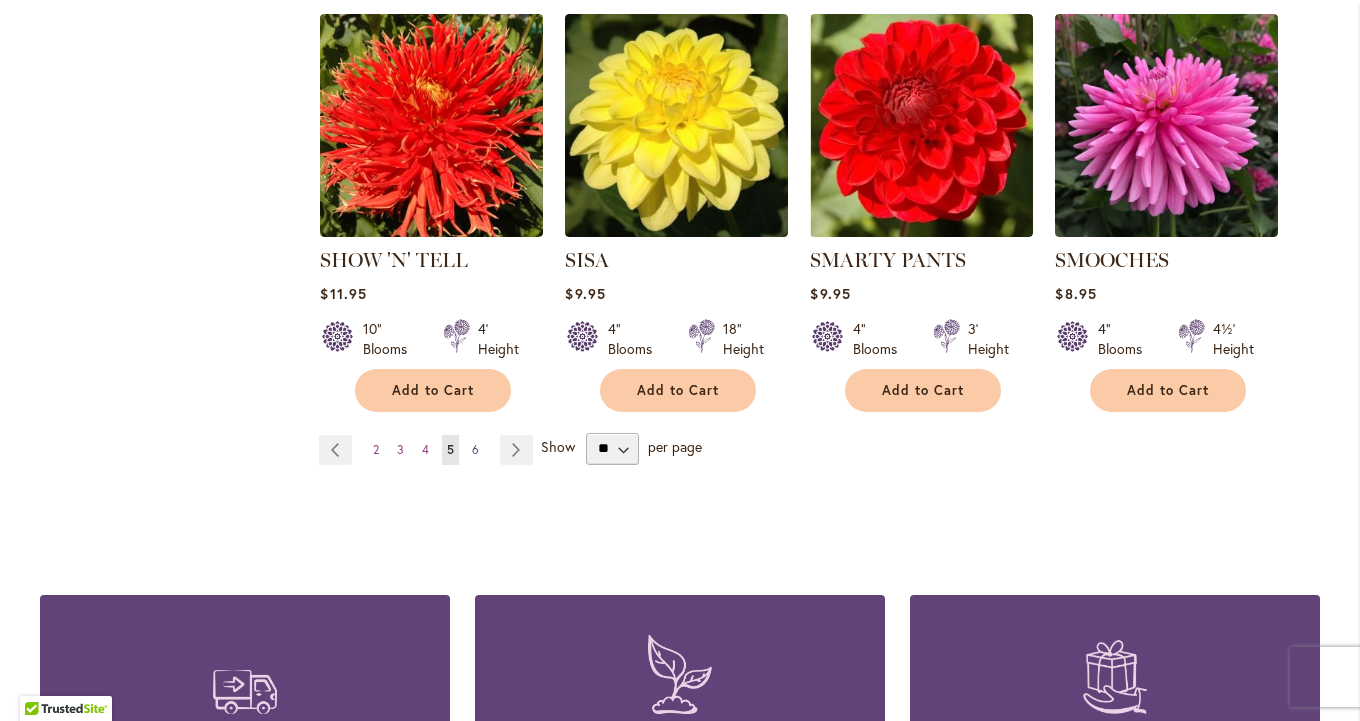 click on "6" at bounding box center (475, 449) 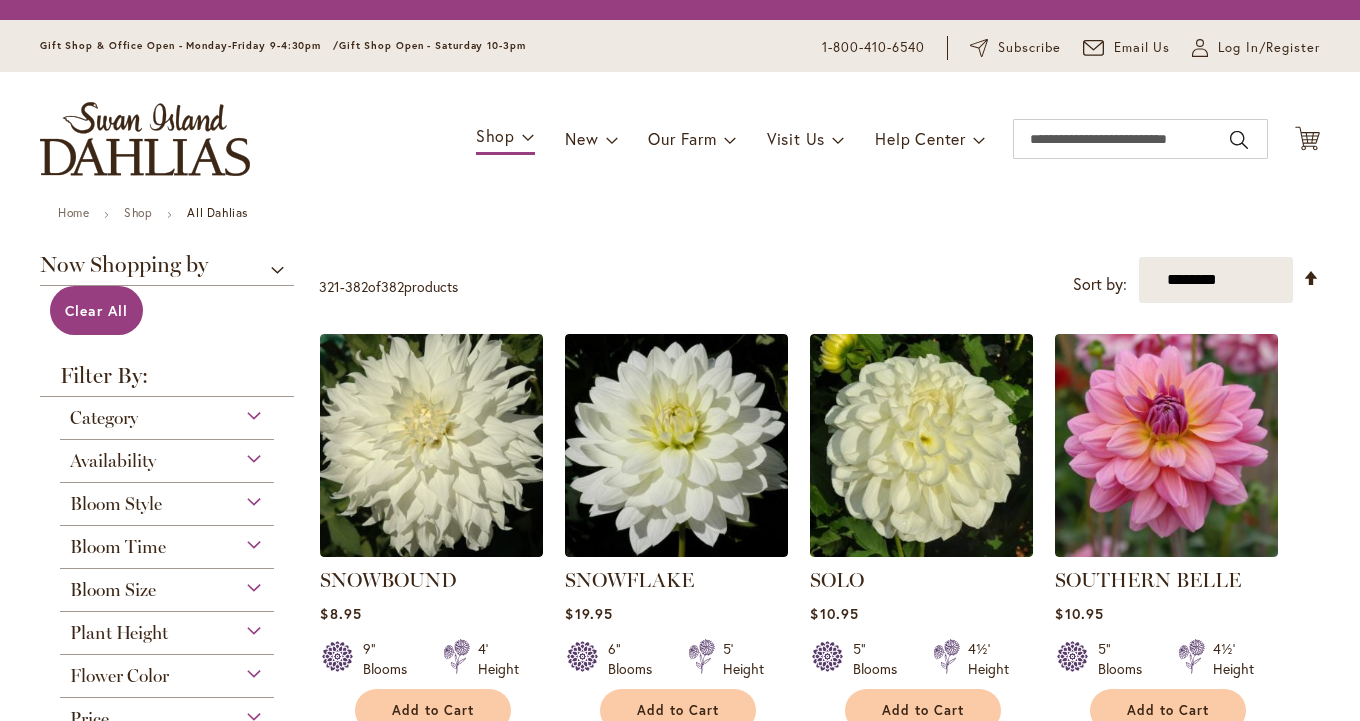 scroll, scrollTop: 0, scrollLeft: 0, axis: both 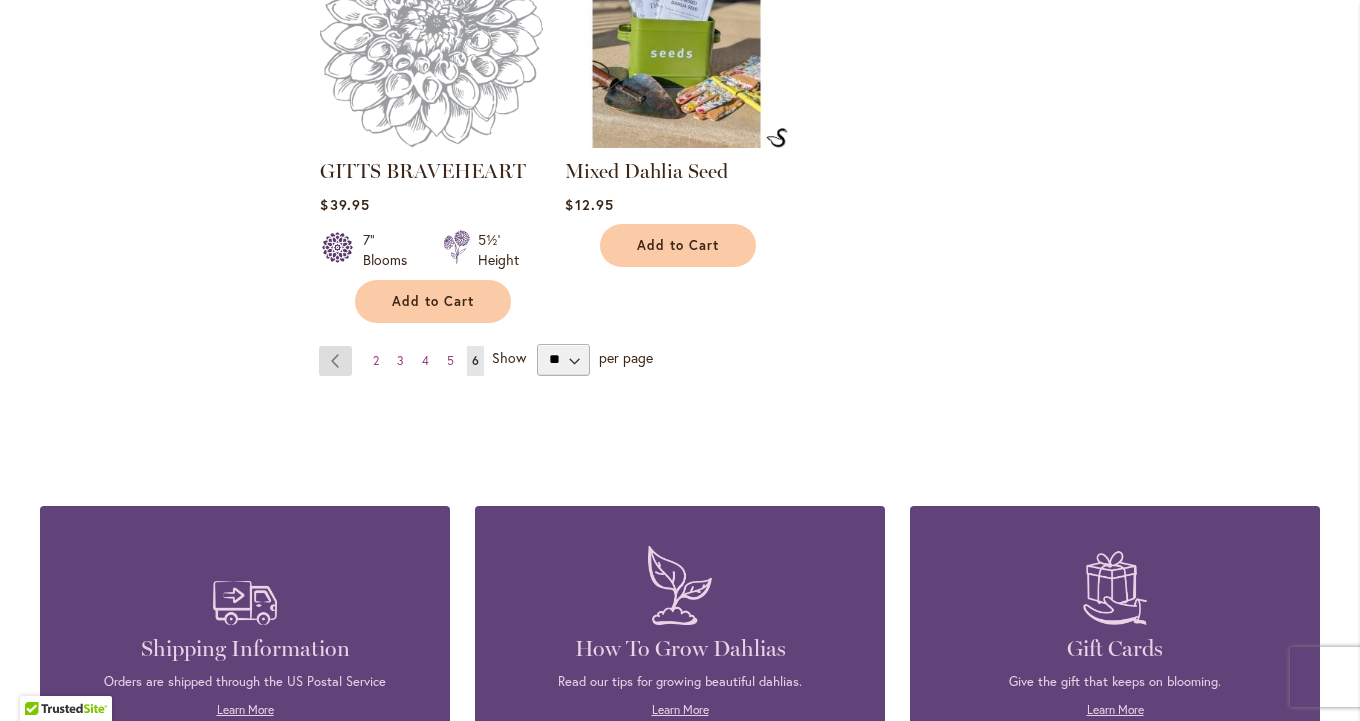 click on "Page
Previous" at bounding box center (335, 361) 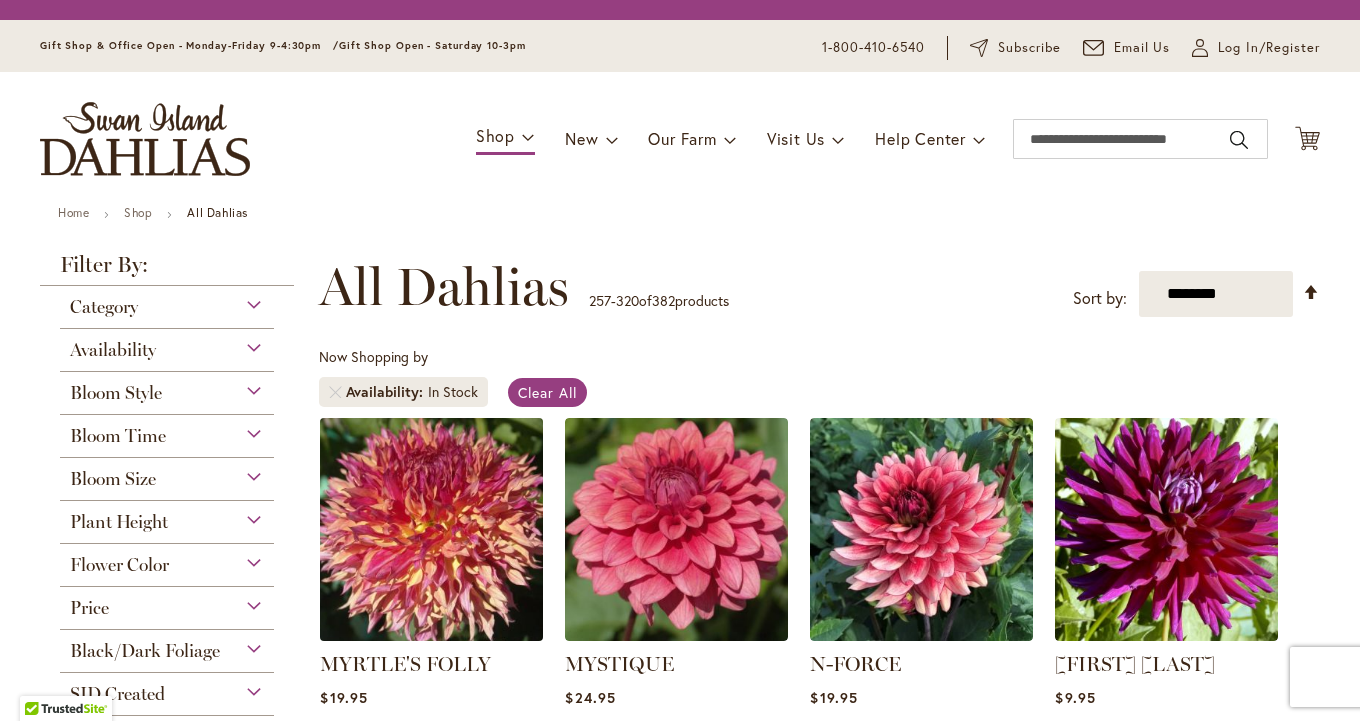 scroll, scrollTop: 0, scrollLeft: 0, axis: both 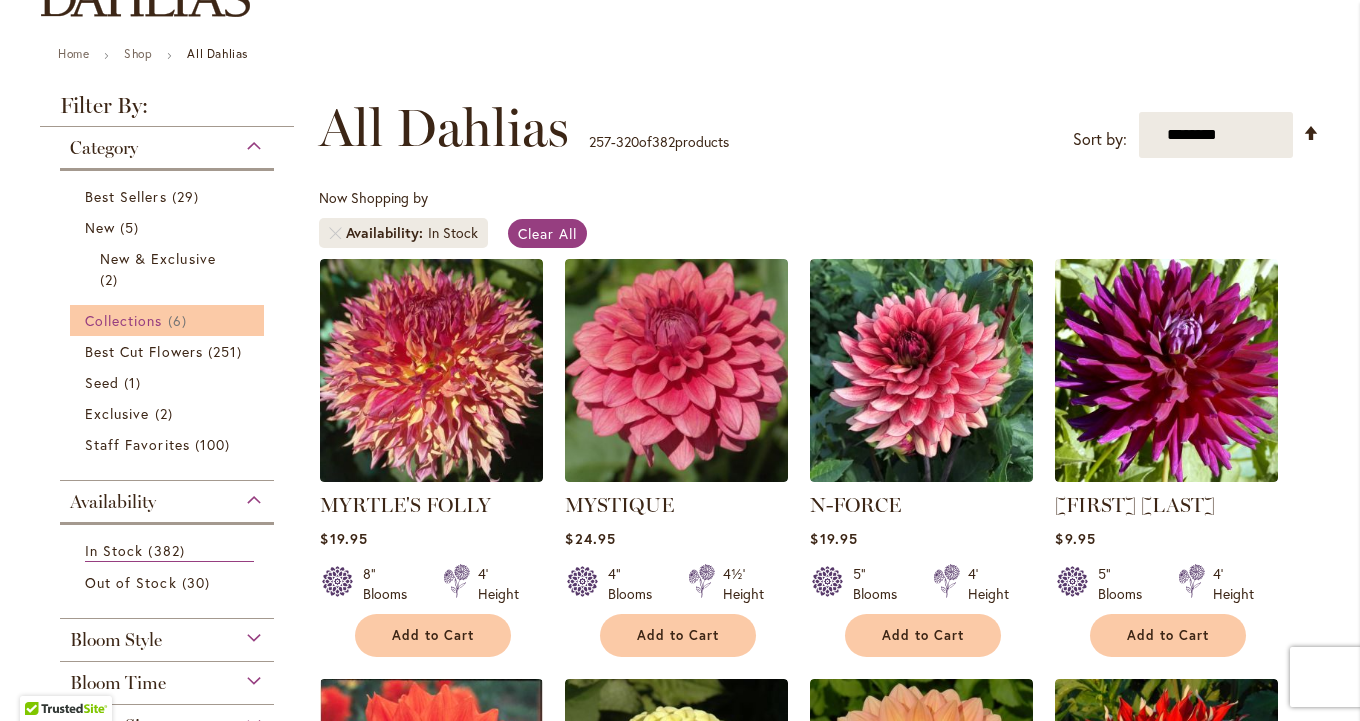 click on "Collections" at bounding box center [124, 320] 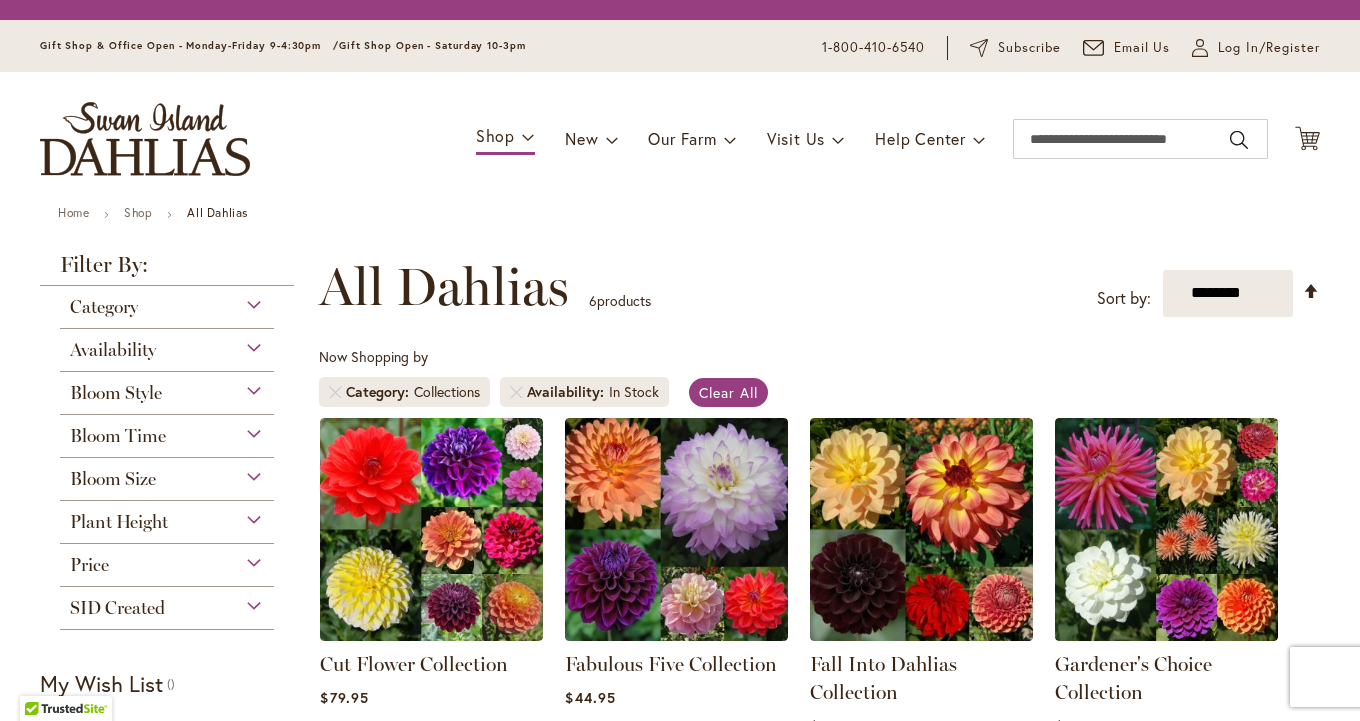 scroll, scrollTop: 0, scrollLeft: 0, axis: both 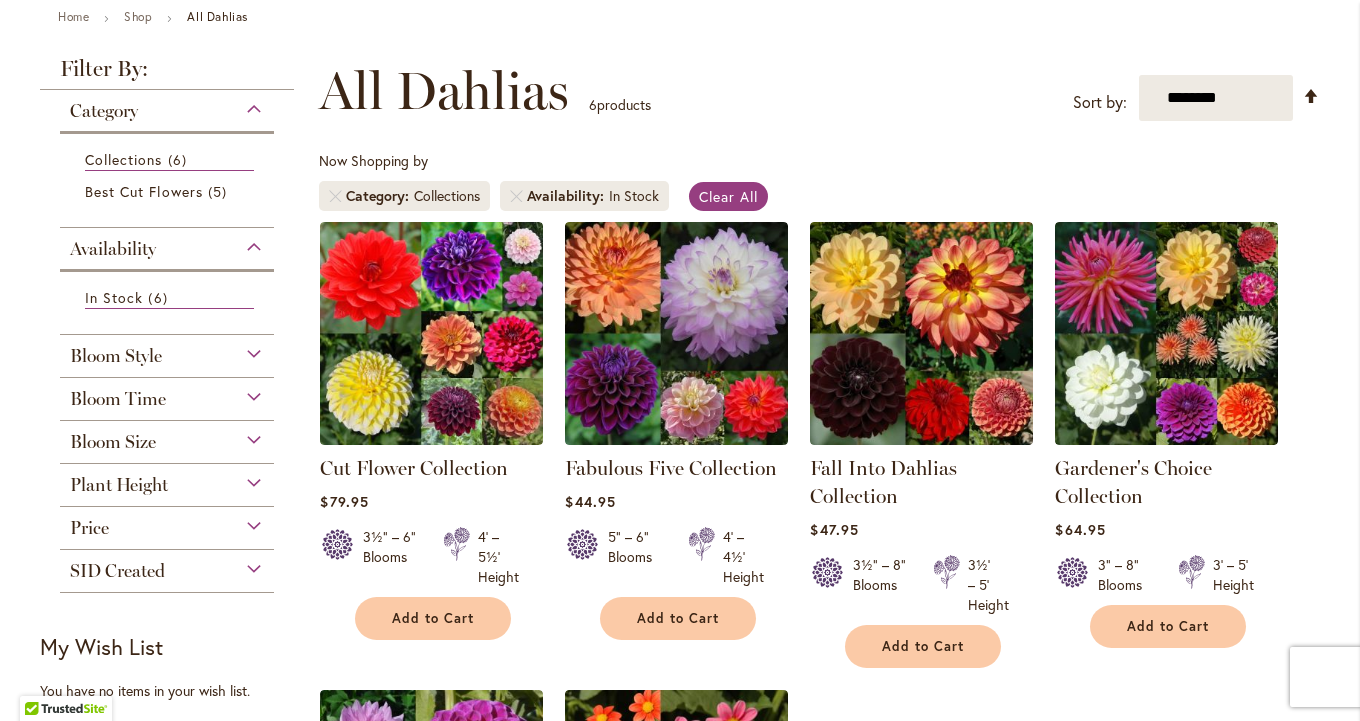 click on "All Dahlias" at bounding box center [217, 16] 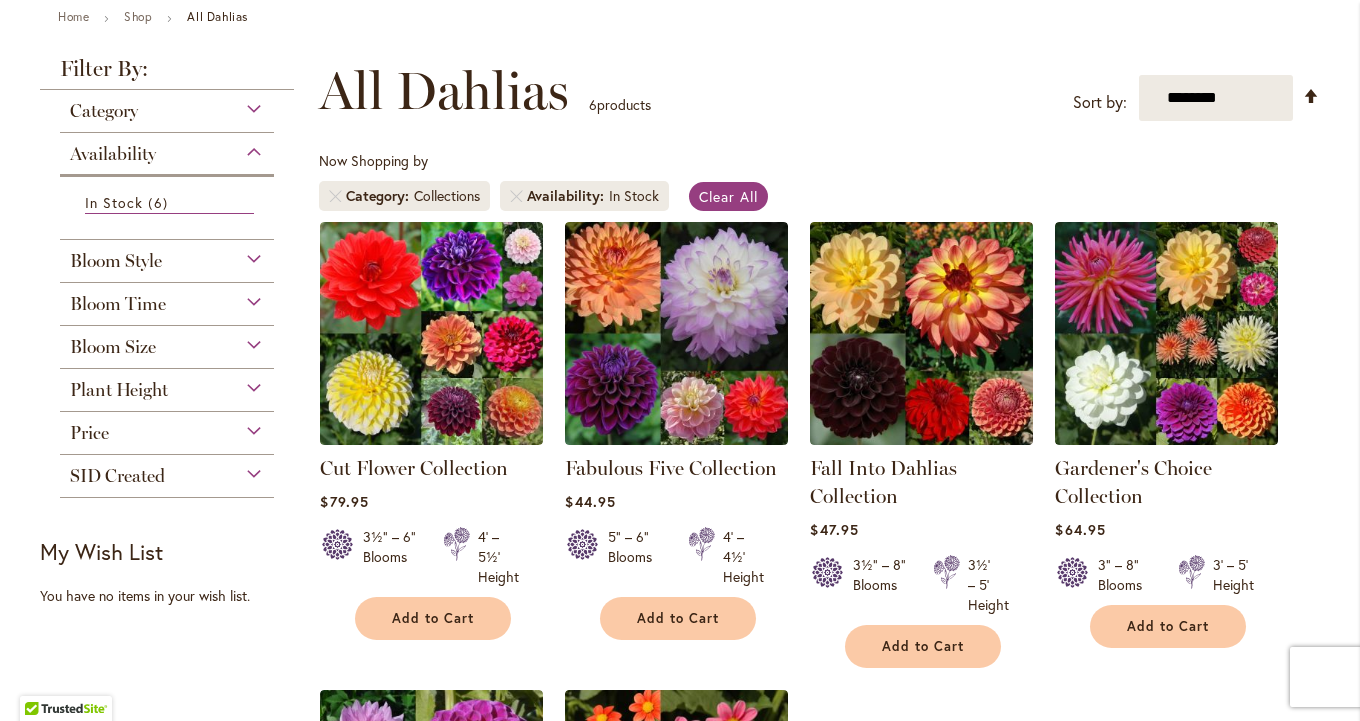 click on "Availability" at bounding box center (113, 154) 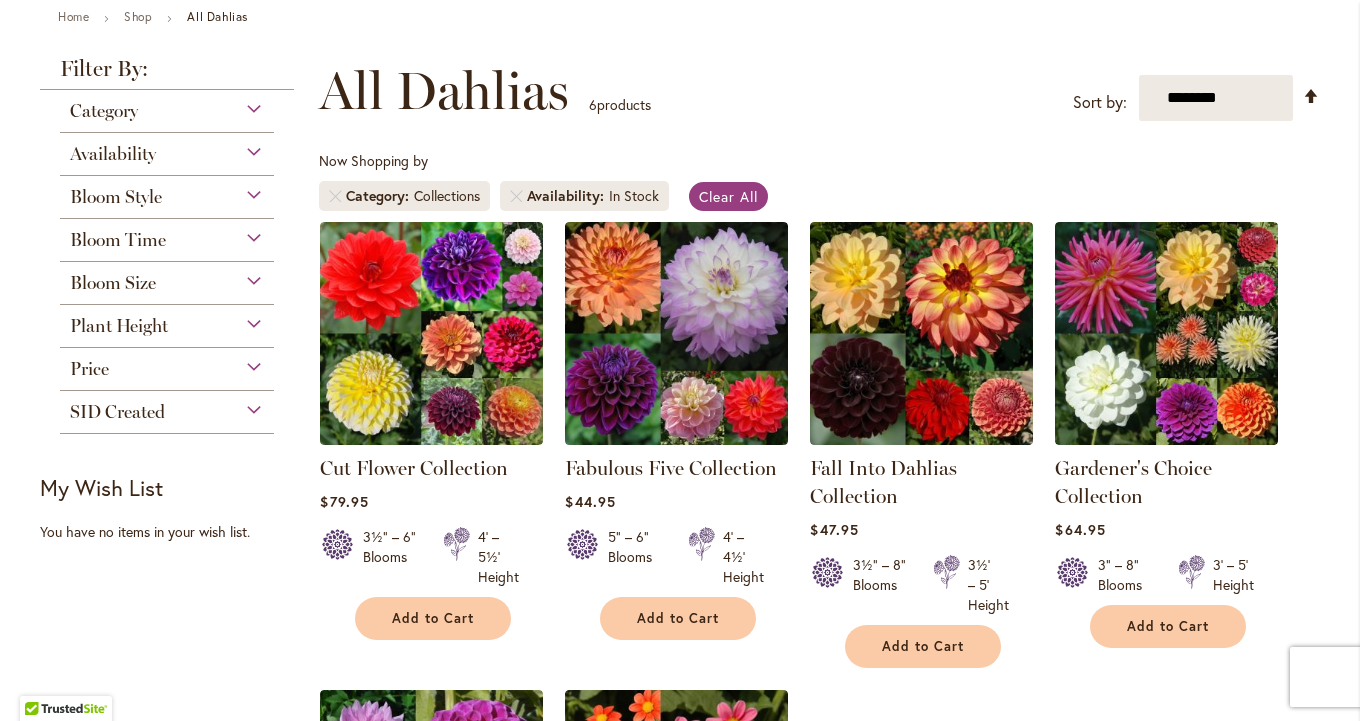 scroll, scrollTop: 0, scrollLeft: 0, axis: both 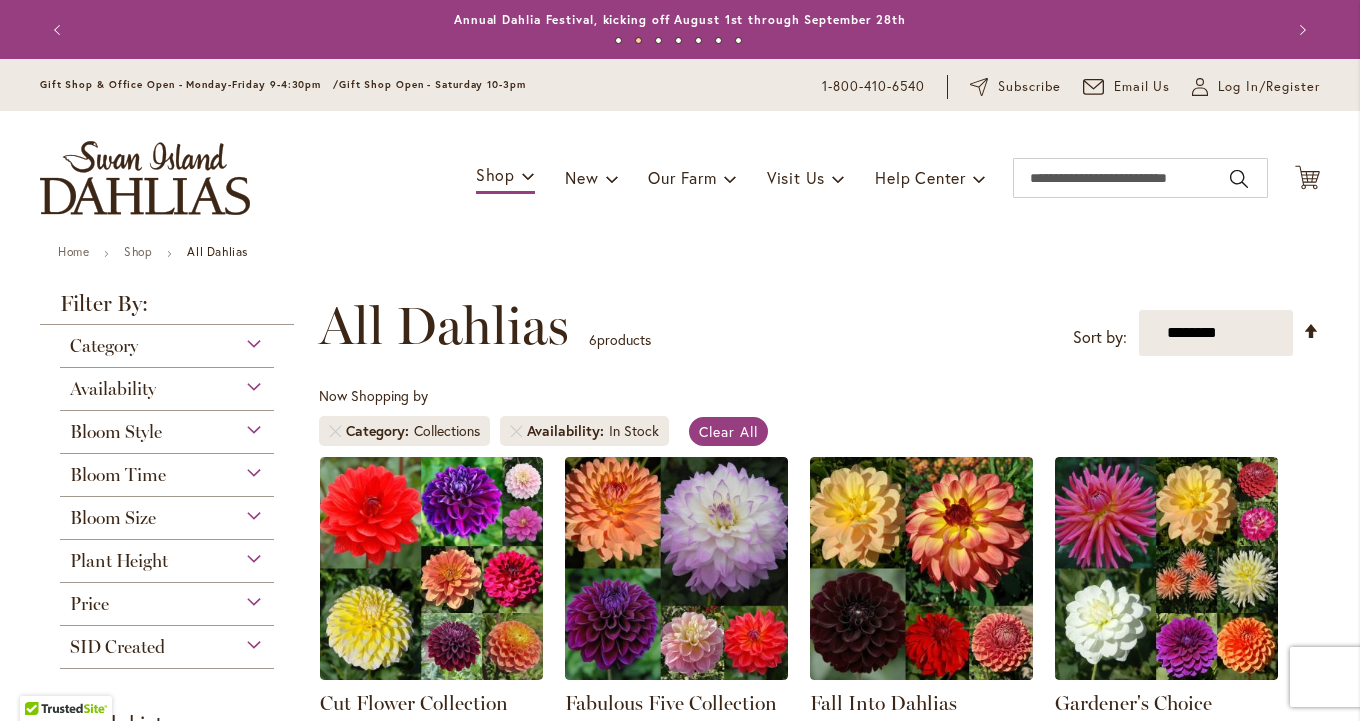 click at bounding box center [145, 178] 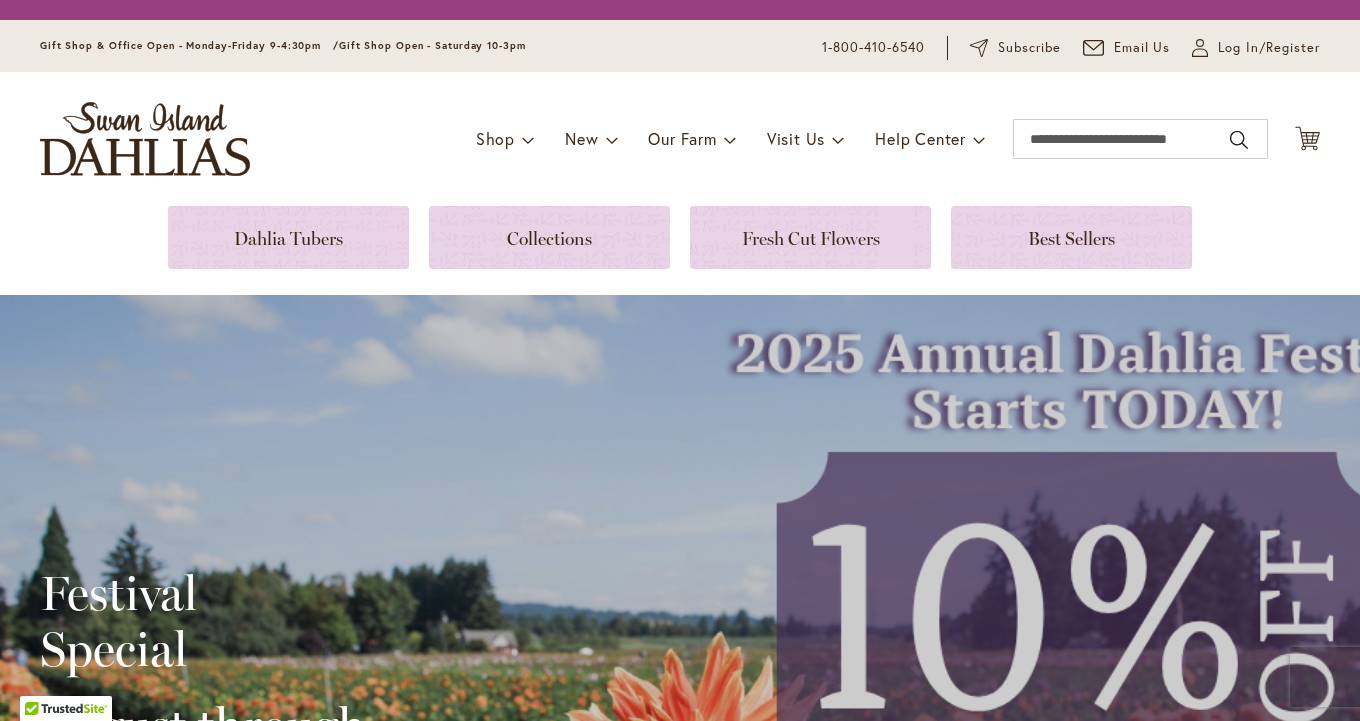 scroll, scrollTop: 0, scrollLeft: 0, axis: both 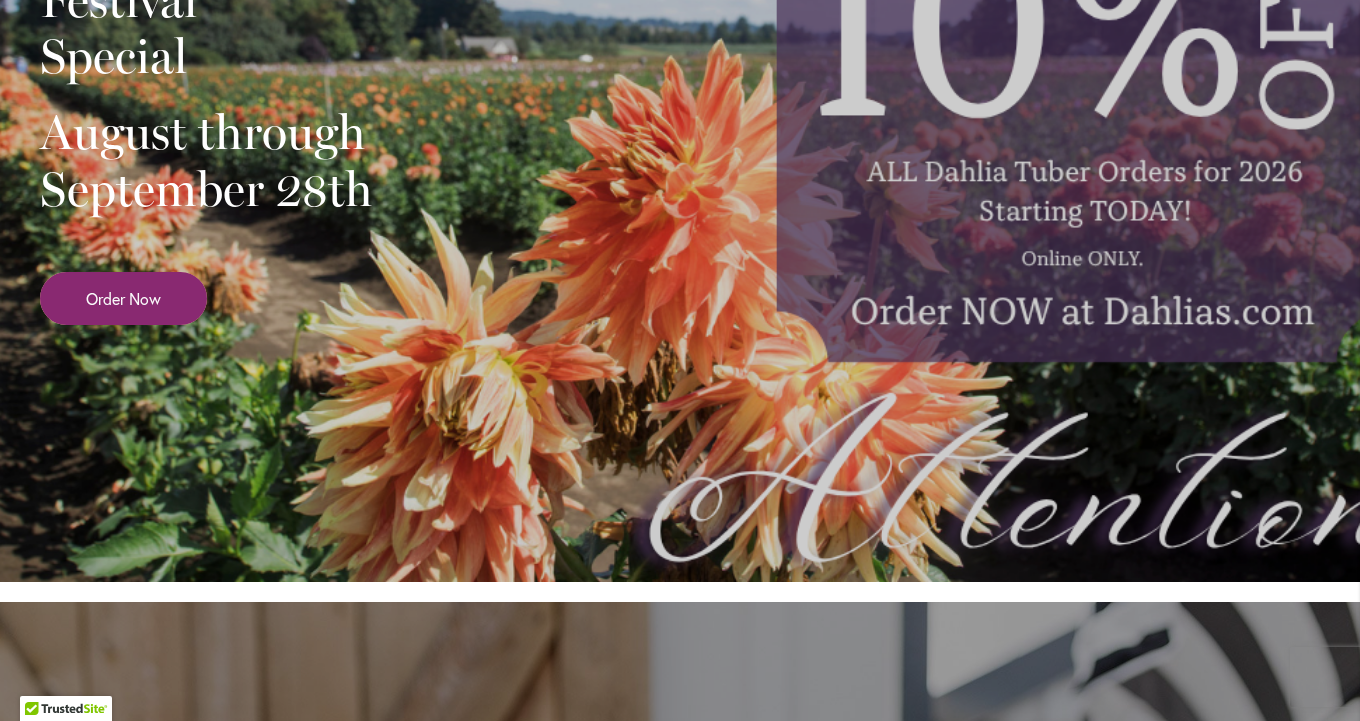 click on "Order Now" at bounding box center (123, 298) 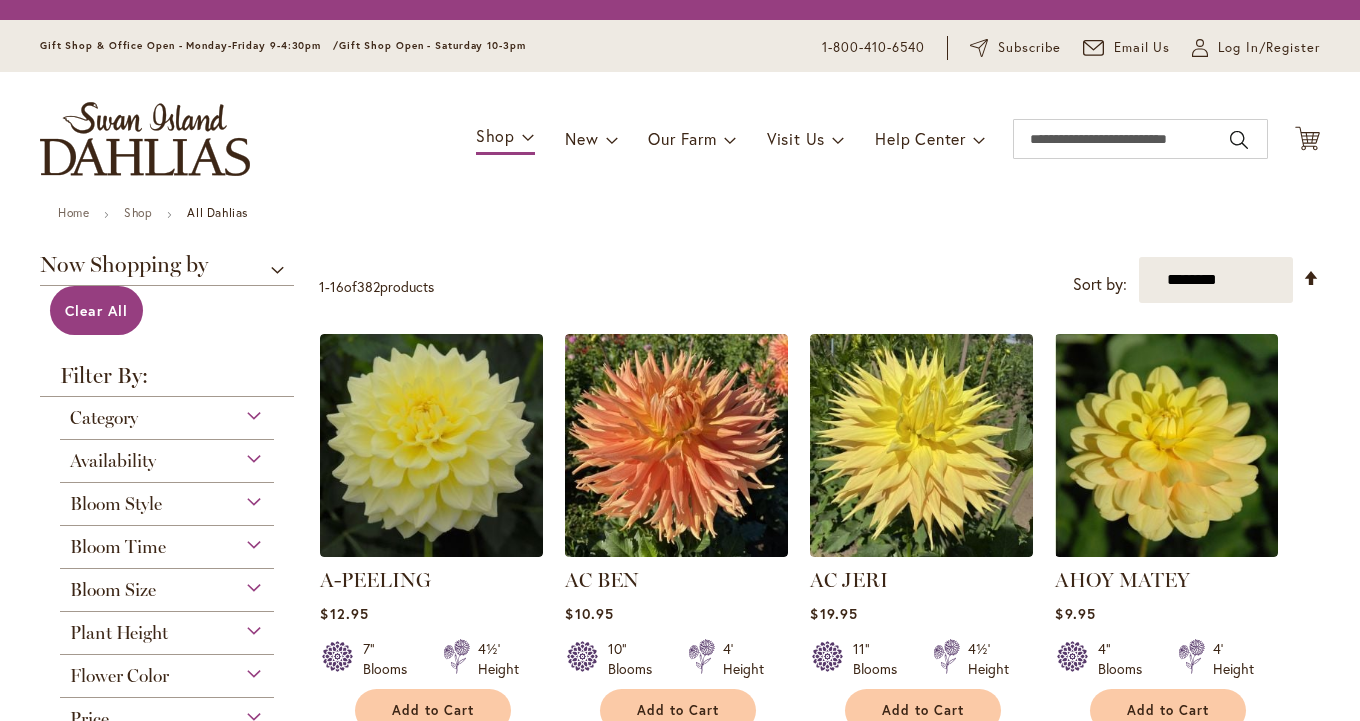 scroll, scrollTop: 0, scrollLeft: 0, axis: both 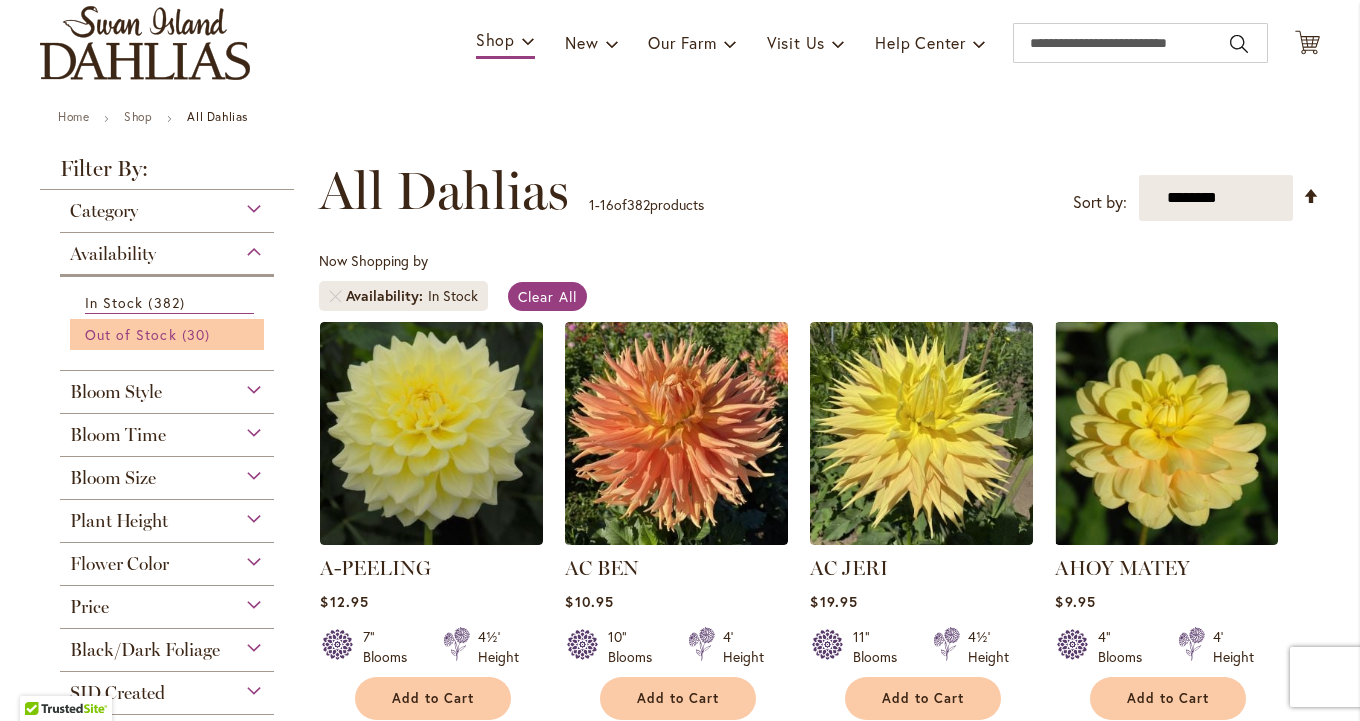 click on "Out of Stock" at bounding box center [131, 334] 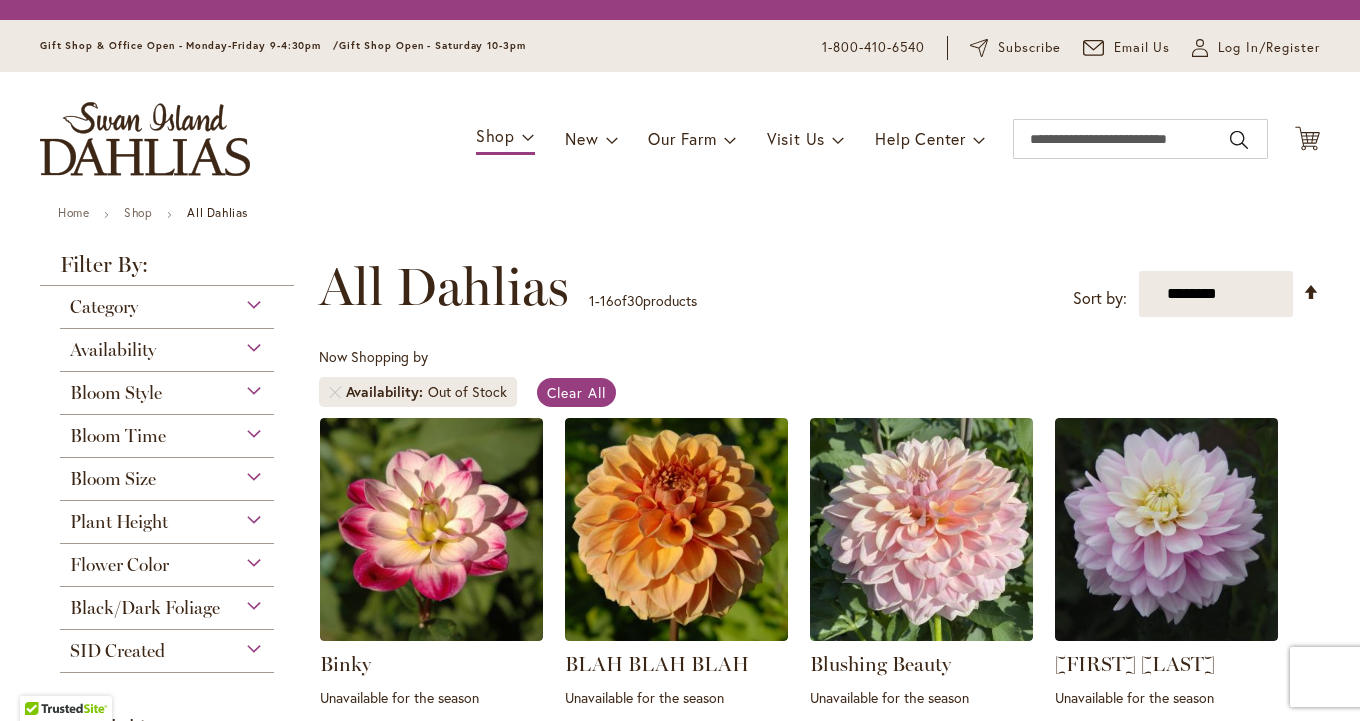 scroll, scrollTop: 0, scrollLeft: 0, axis: both 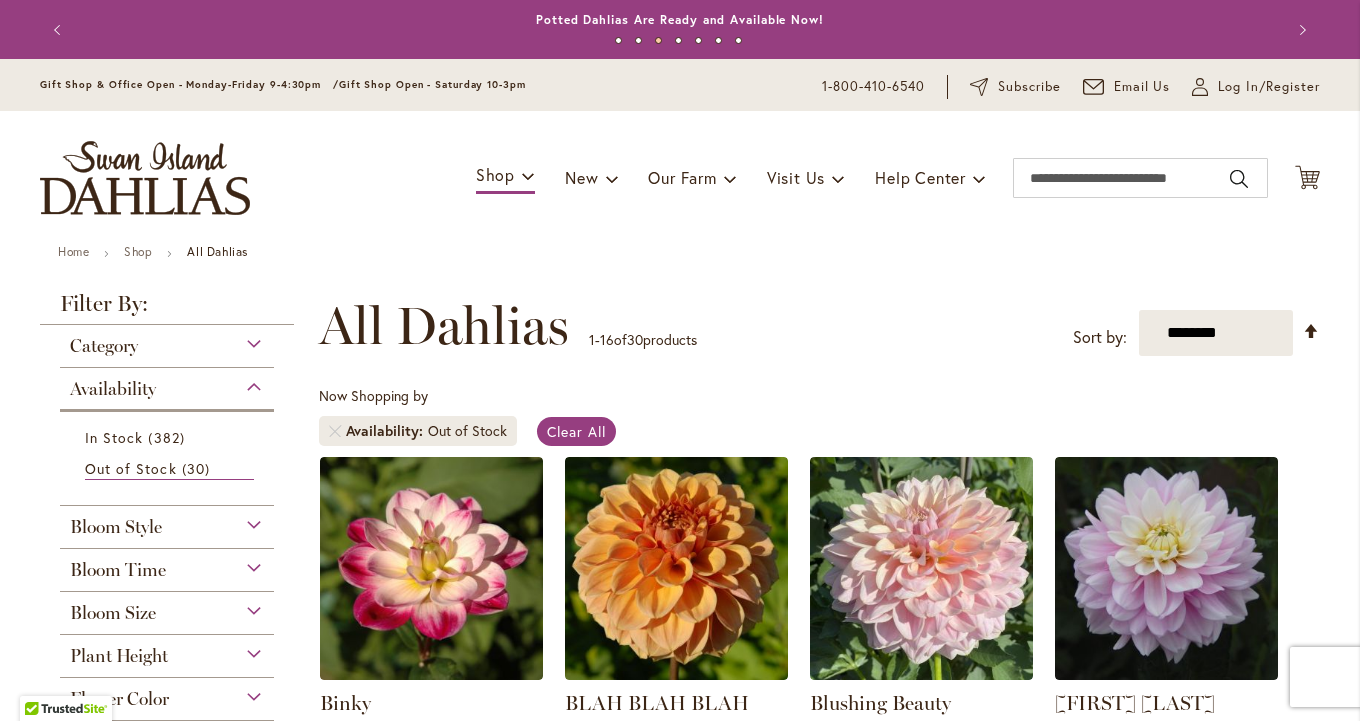 click on "Availability" at bounding box center [113, 389] 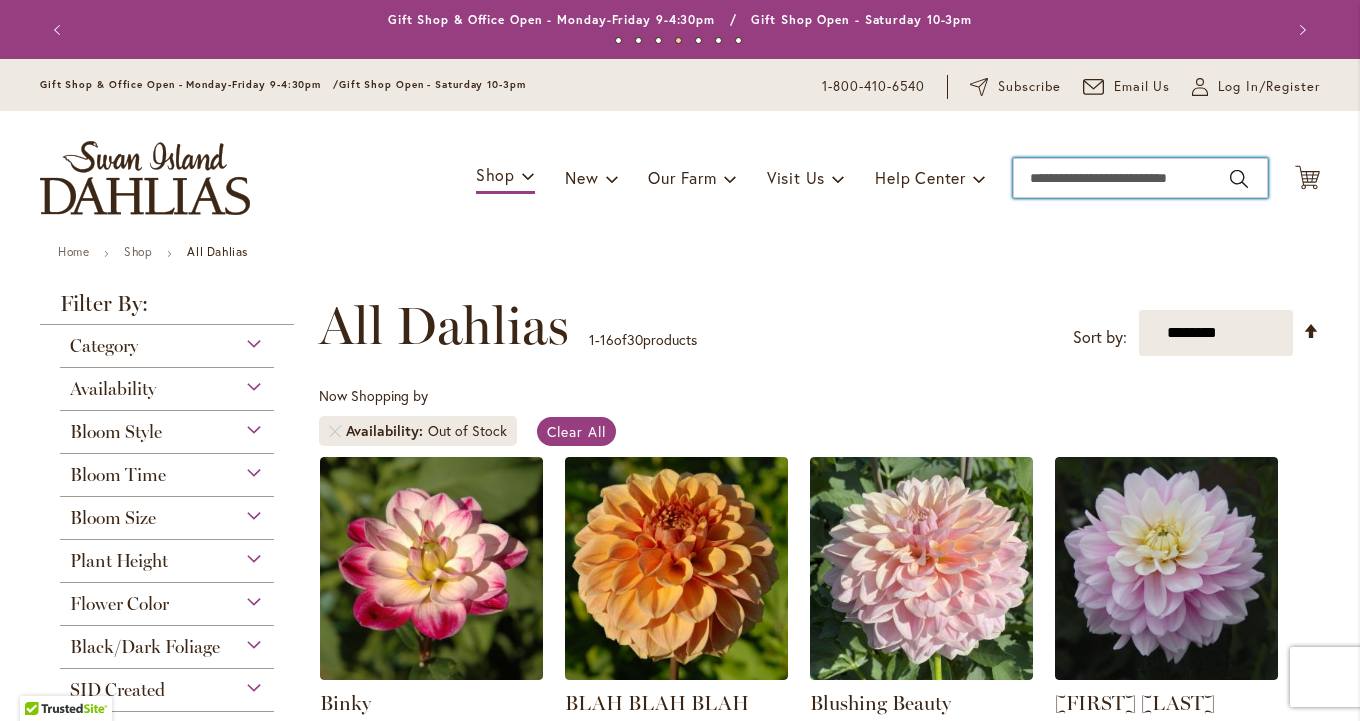 click on "Search" at bounding box center [1140, 178] 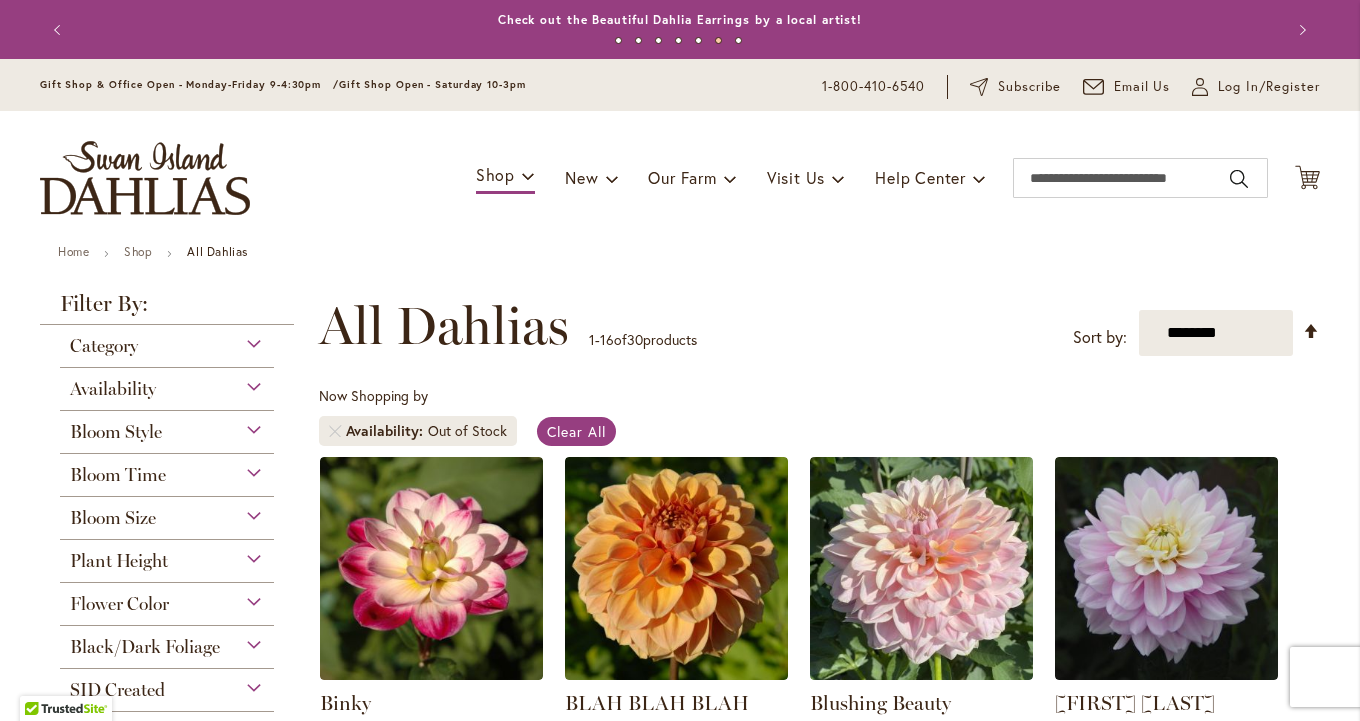 click on "Availability" at bounding box center (113, 389) 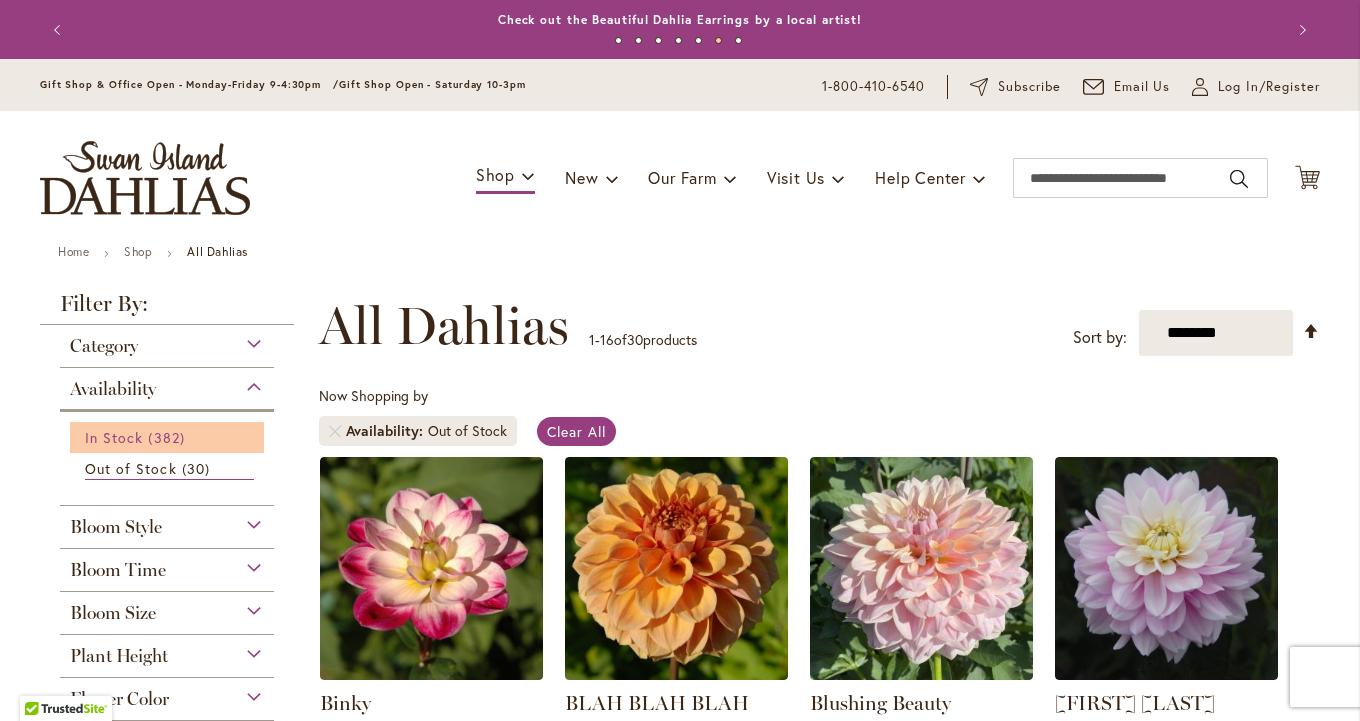 click on "In Stock" at bounding box center [114, 437] 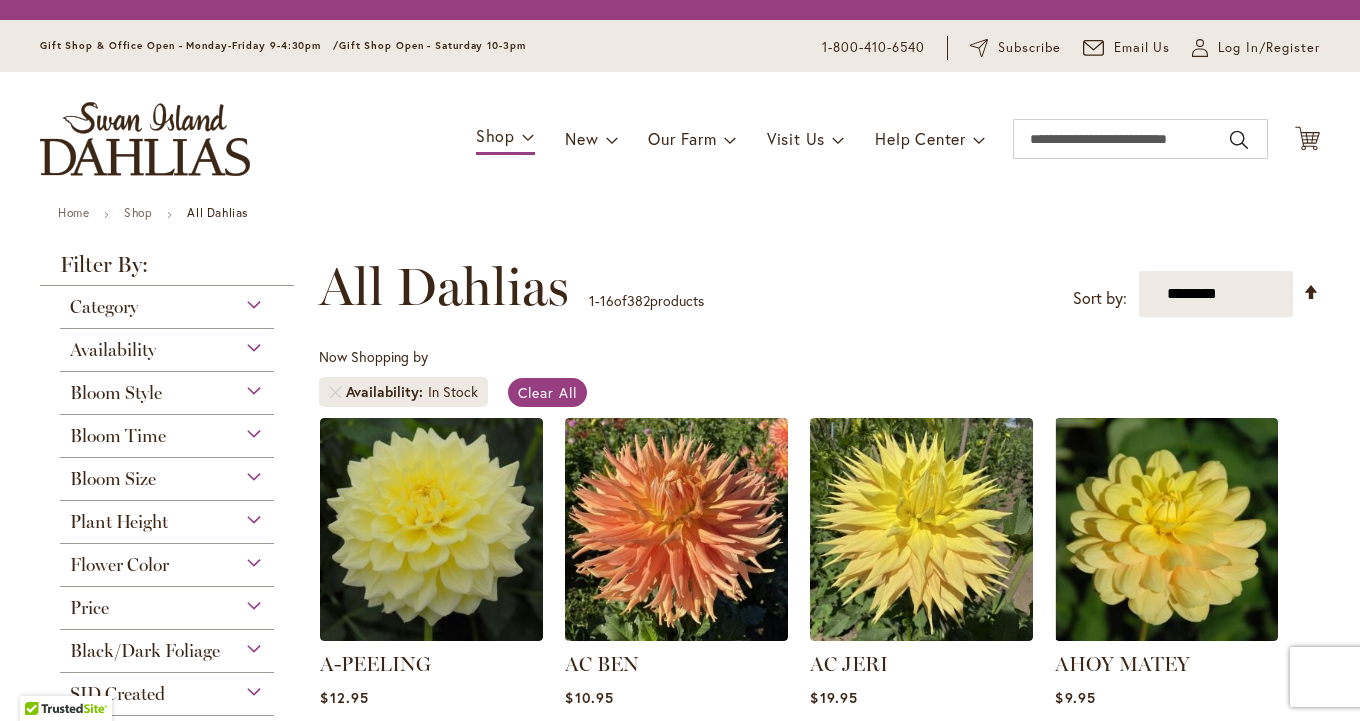 scroll, scrollTop: 0, scrollLeft: 0, axis: both 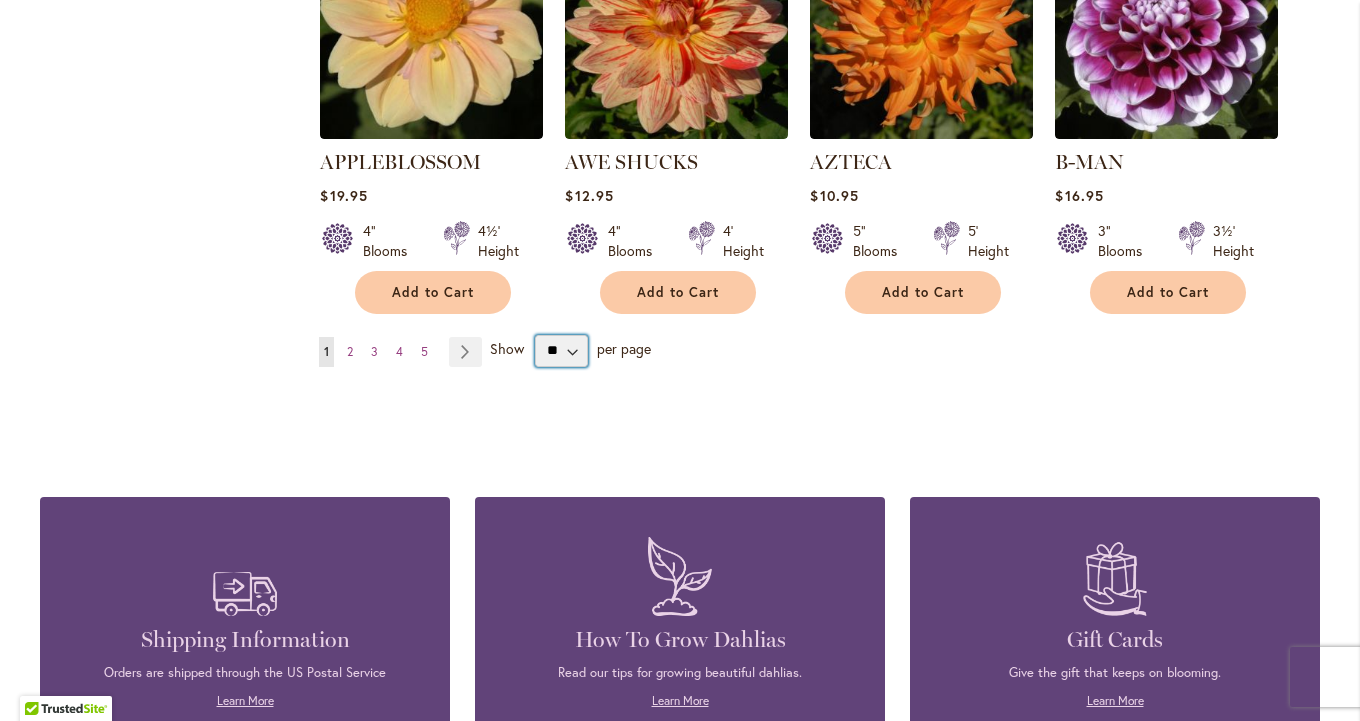 click on "**
**
**
**" at bounding box center [561, 351] 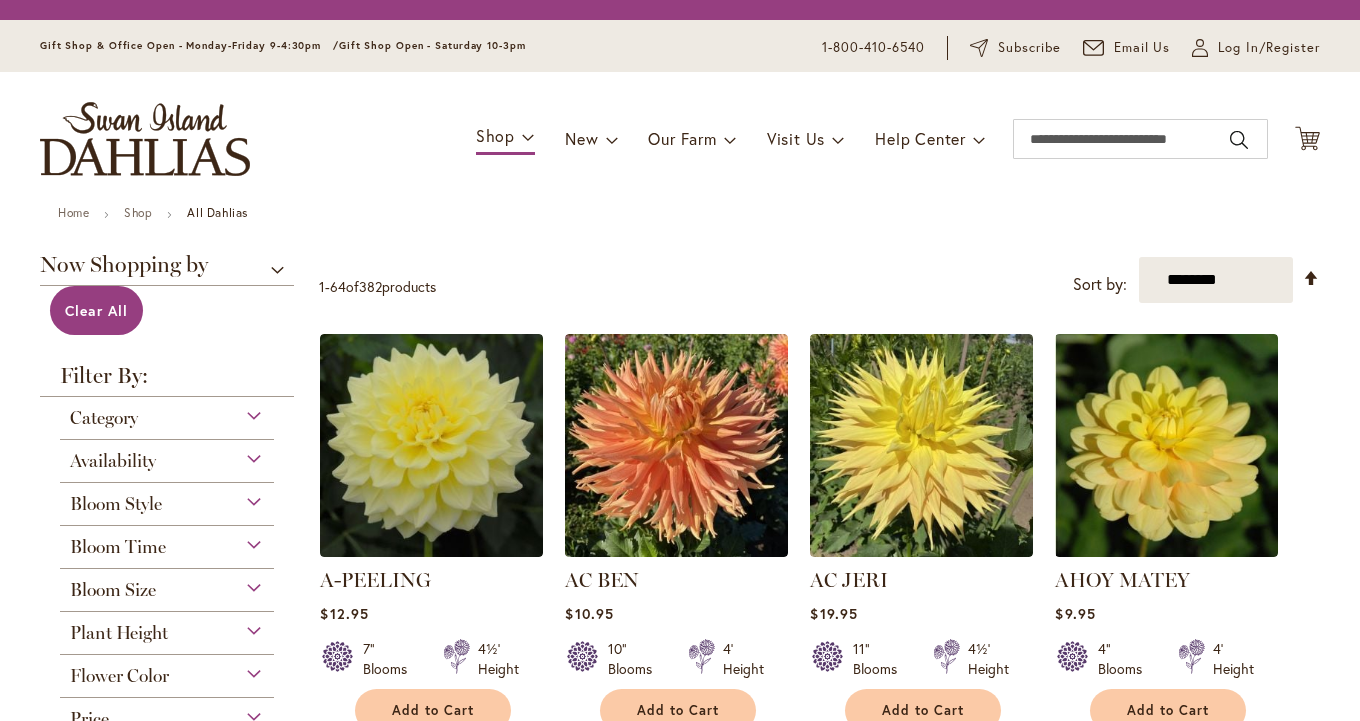 scroll, scrollTop: 0, scrollLeft: 0, axis: both 